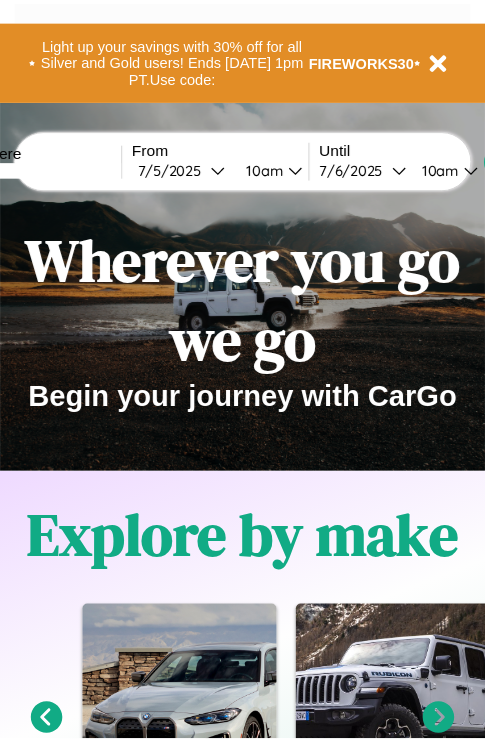 scroll, scrollTop: 0, scrollLeft: 0, axis: both 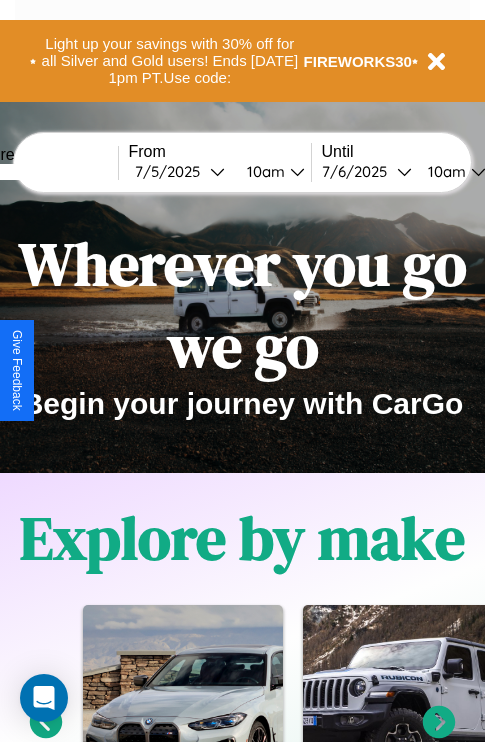 click at bounding box center [43, 172] 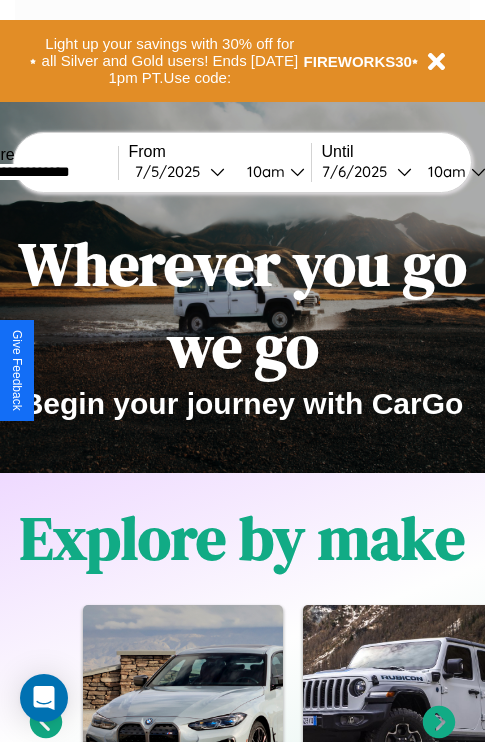 type on "**********" 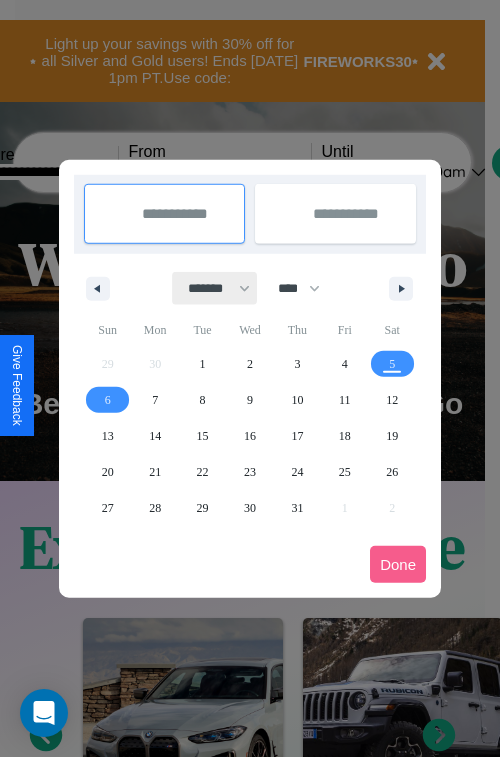 click on "******* ******** ***** ***** *** **** **** ****** ********* ******* ******** ********" at bounding box center (215, 288) 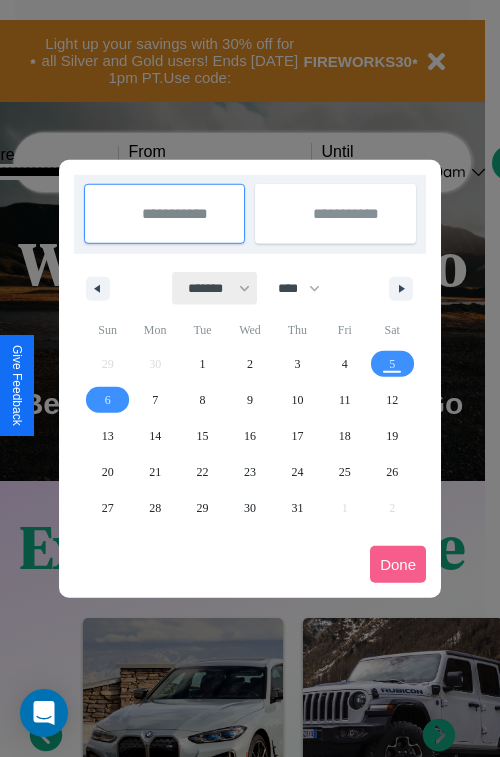 select on "*" 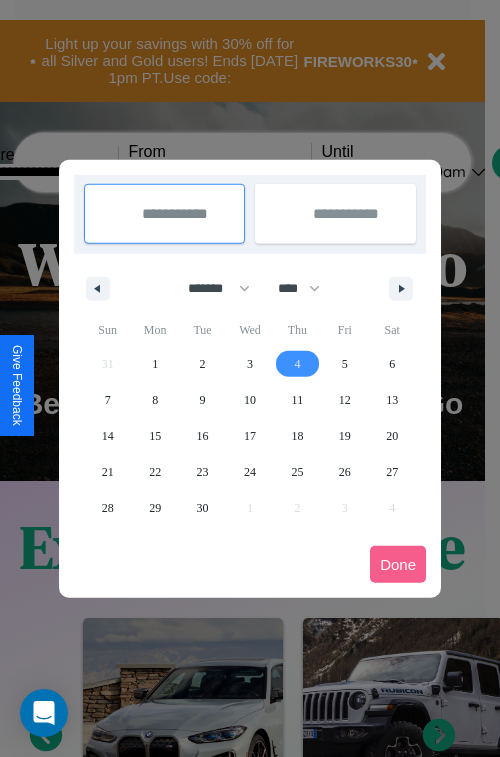 click on "4" at bounding box center (297, 364) 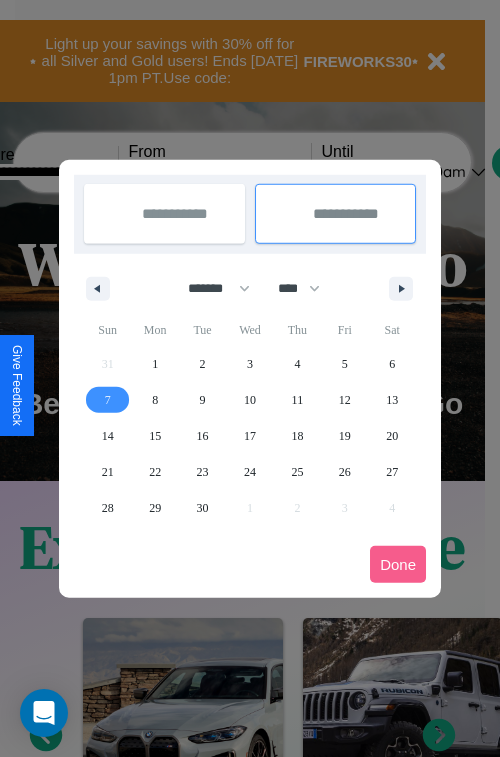 click on "7" at bounding box center [108, 400] 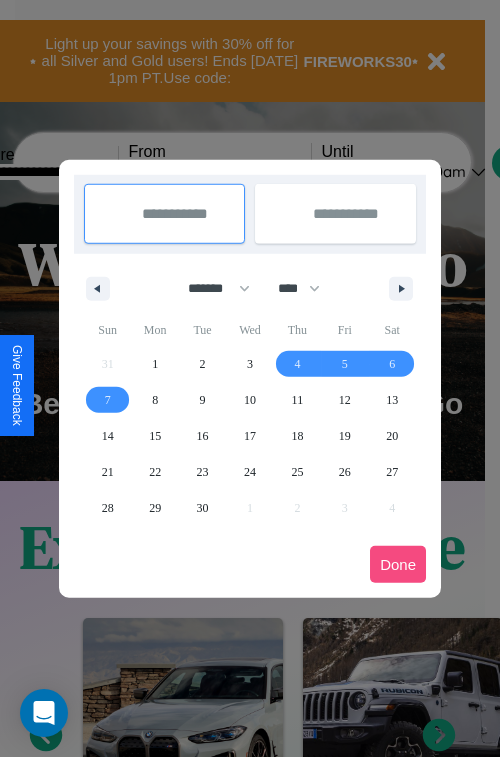 click on "Done" at bounding box center (398, 564) 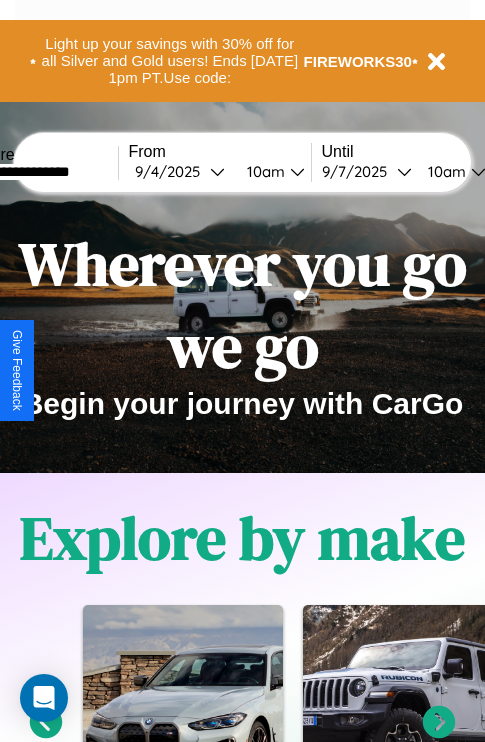 scroll, scrollTop: 0, scrollLeft: 68, axis: horizontal 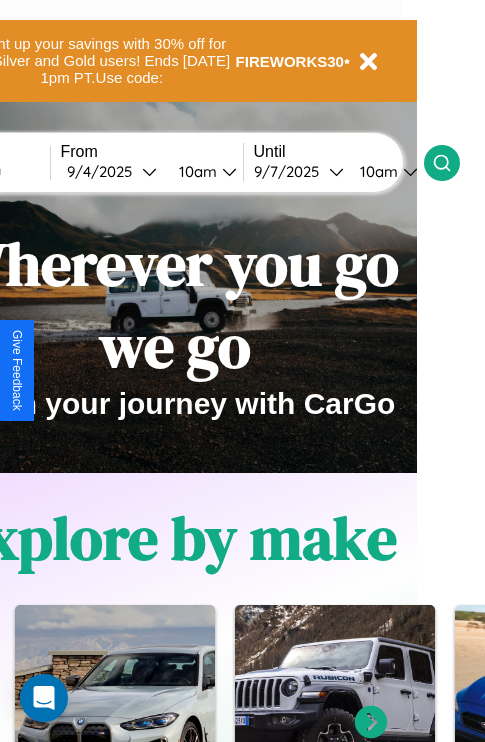 click 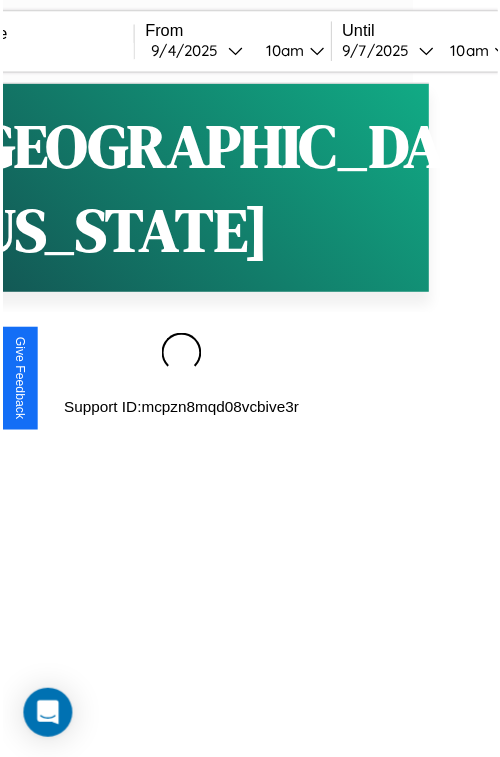 scroll, scrollTop: 0, scrollLeft: 0, axis: both 